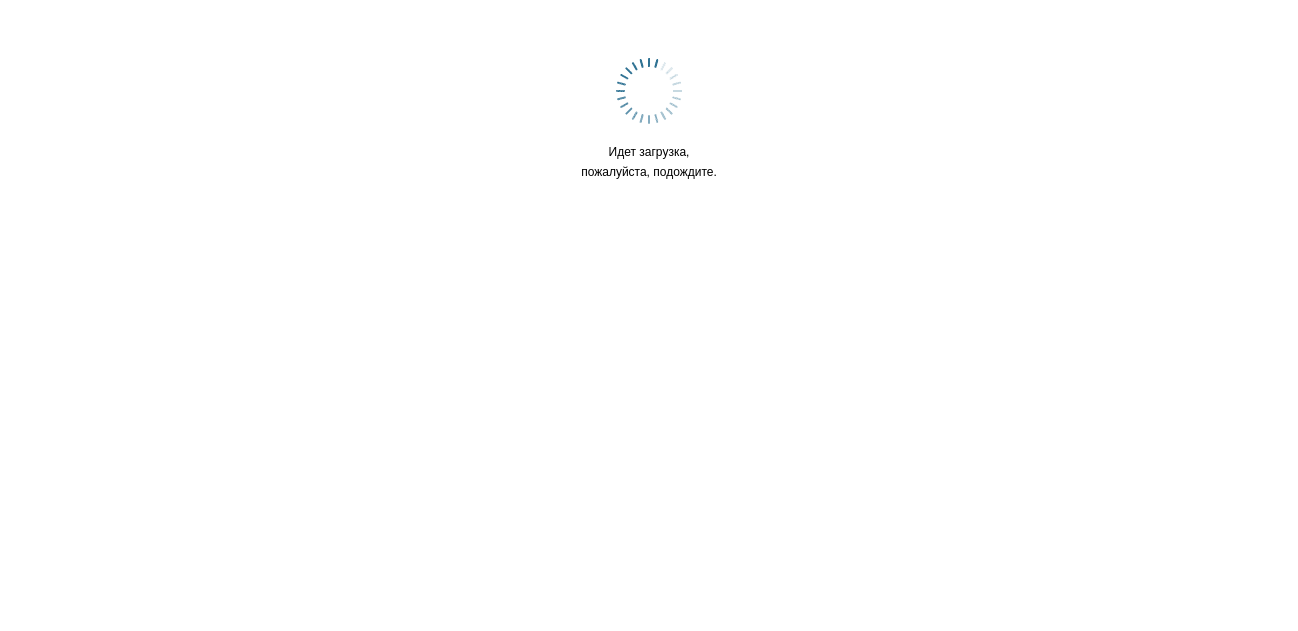 scroll, scrollTop: 0, scrollLeft: 0, axis: both 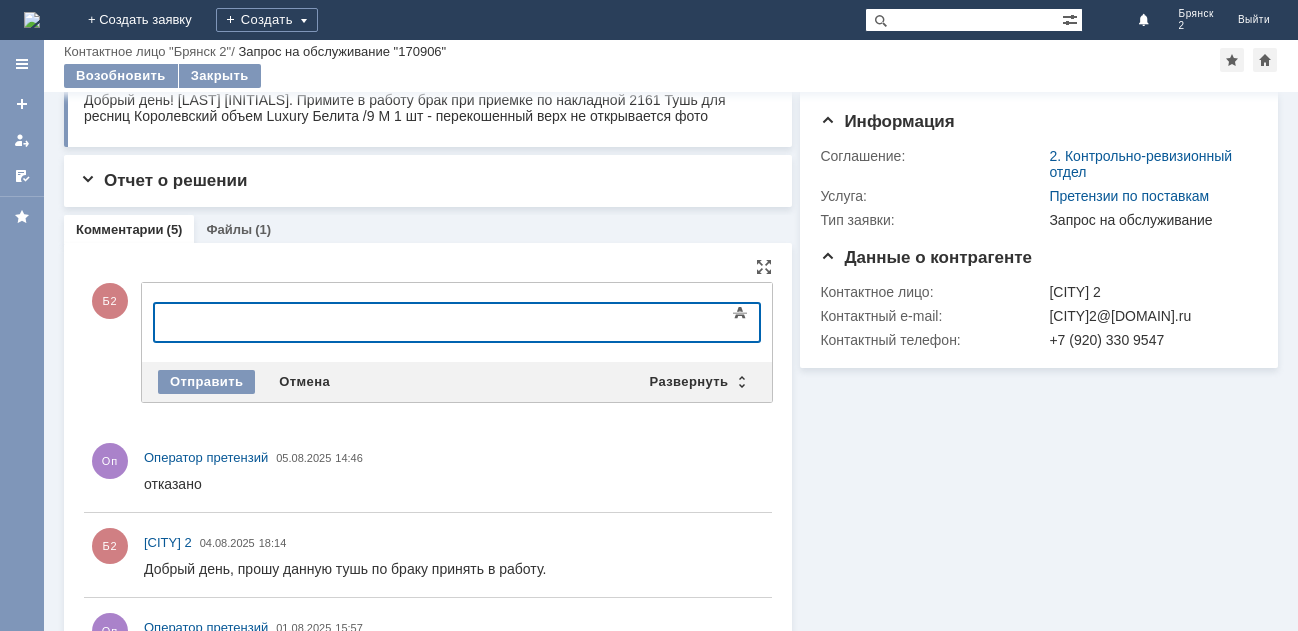 type 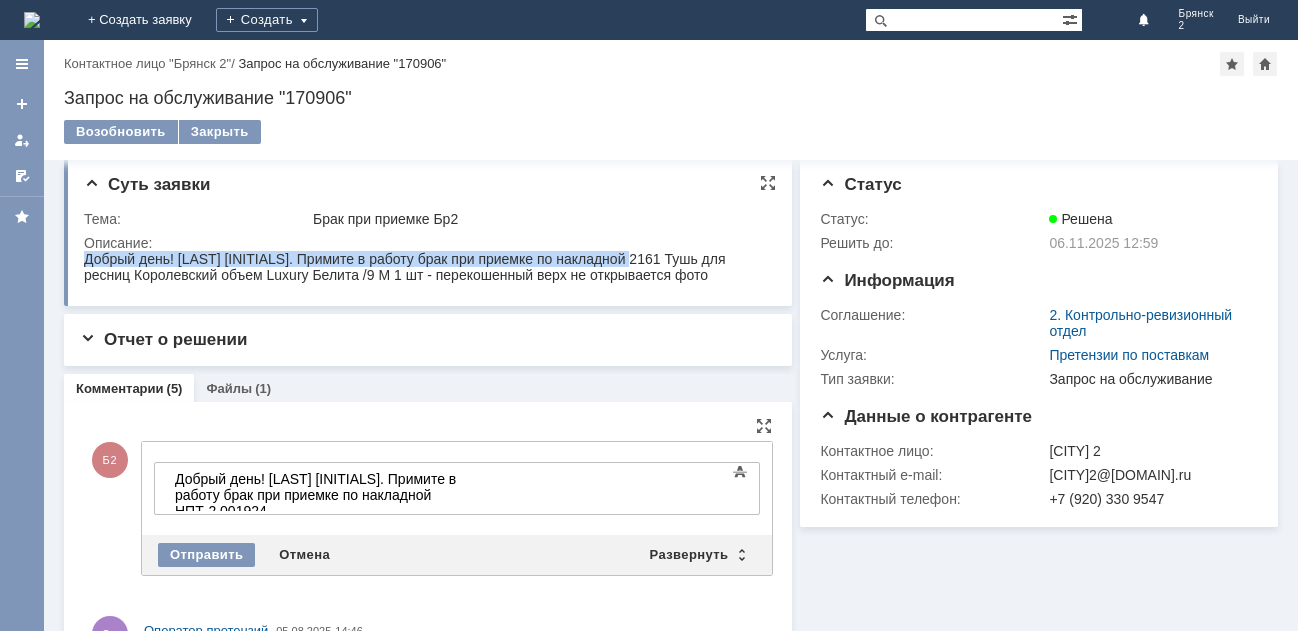 scroll, scrollTop: 0, scrollLeft: 0, axis: both 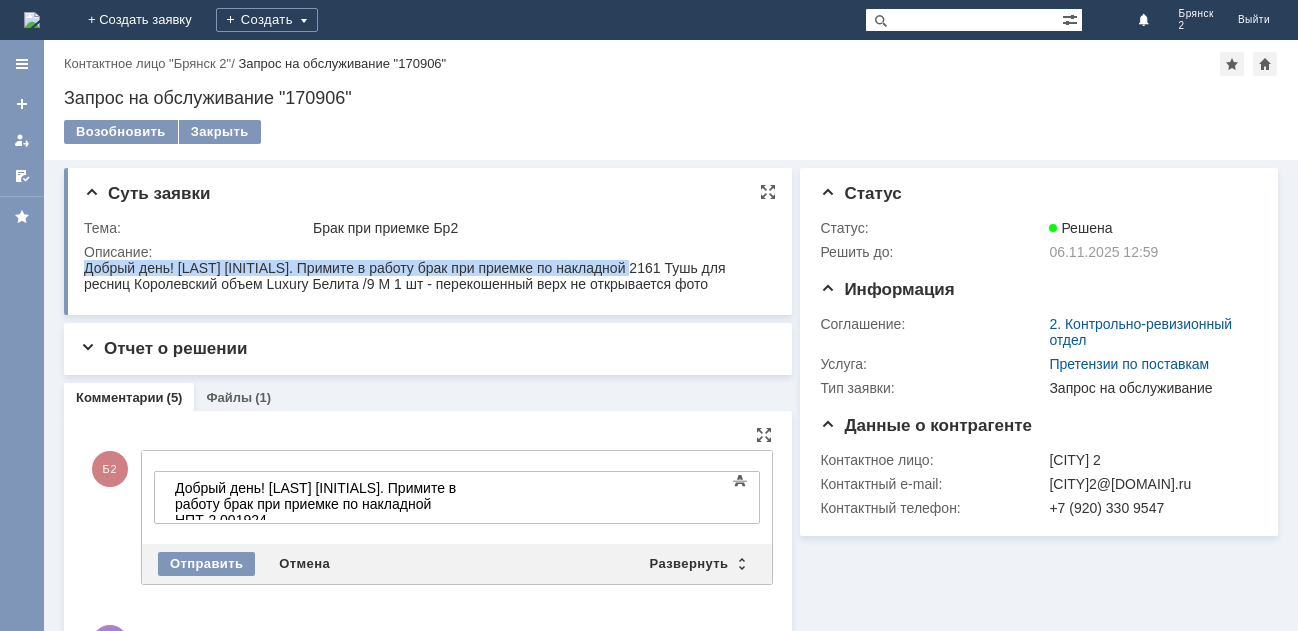 drag, startPoint x: 647, startPoint y: 266, endPoint x: 689, endPoint y: 103, distance: 168.3241 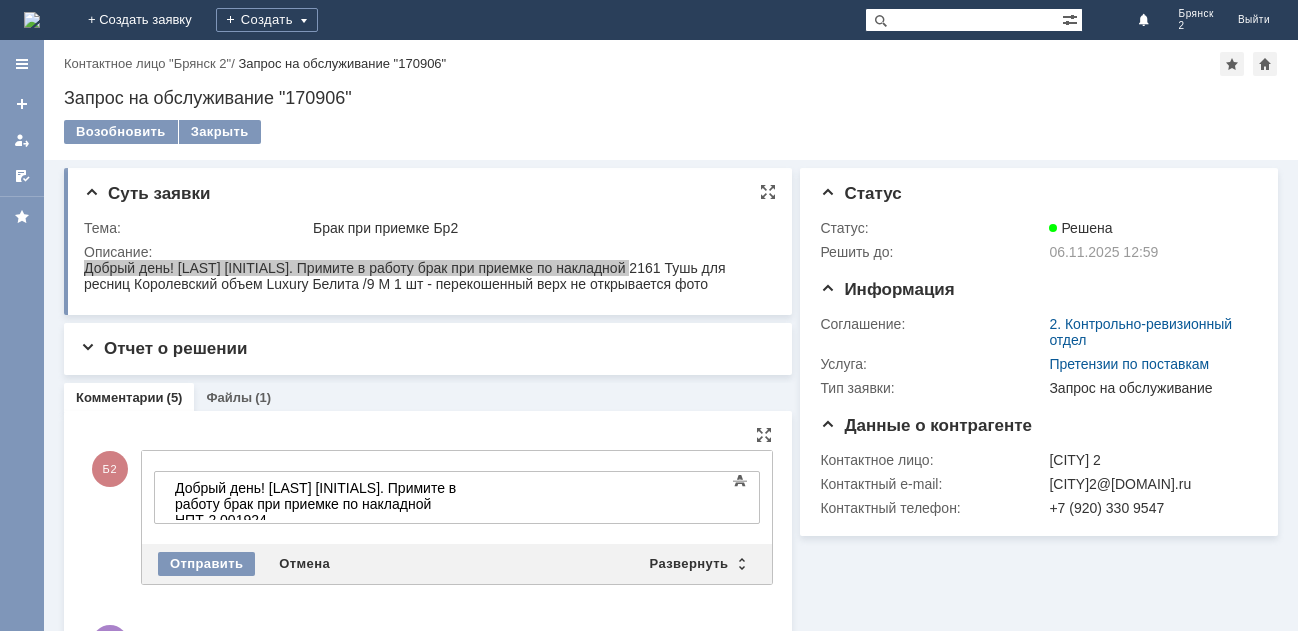 click on "Суть заявки Тема: Брак при приемке Бр2 Описание:" at bounding box center (428, 241) 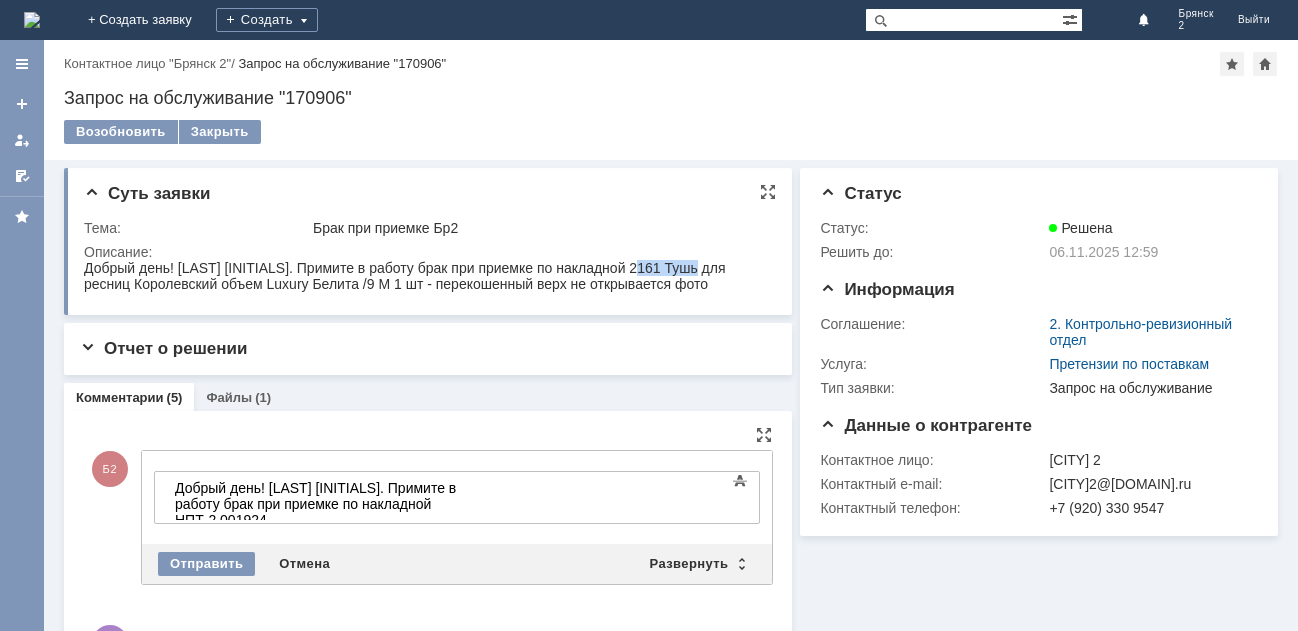 drag, startPoint x: 649, startPoint y: 265, endPoint x: 703, endPoint y: 261, distance: 54.147945 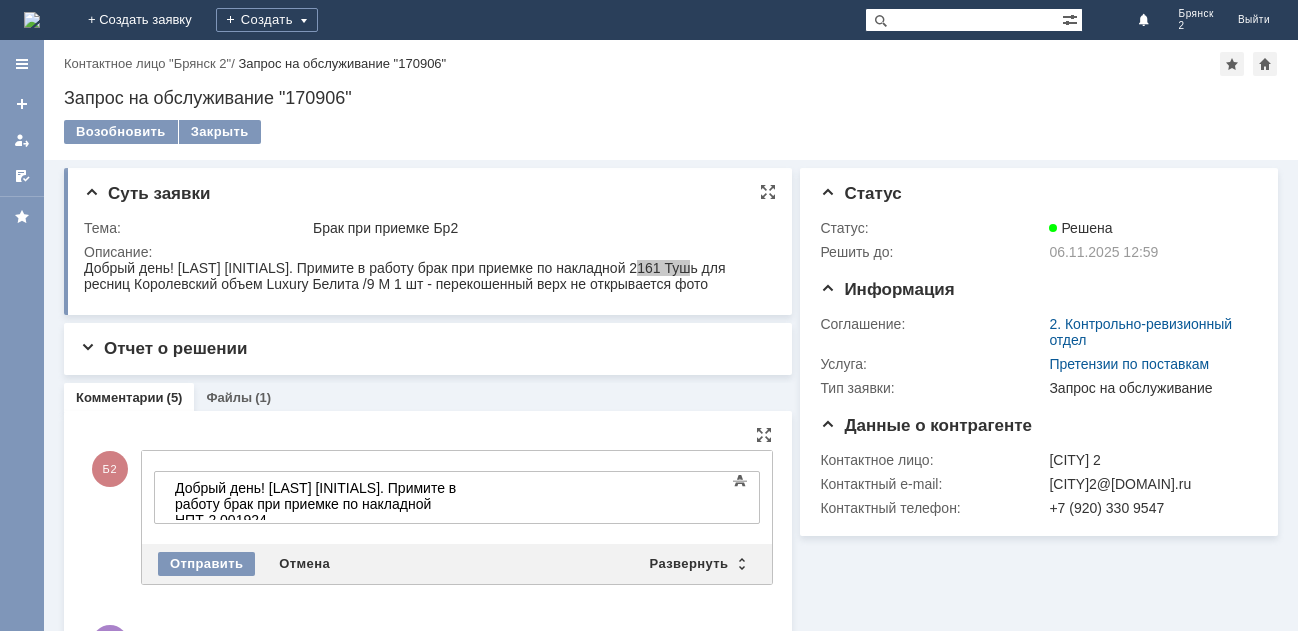 click on "Тема: Брак при приемке Бр2 Описание:" at bounding box center (430, 255) 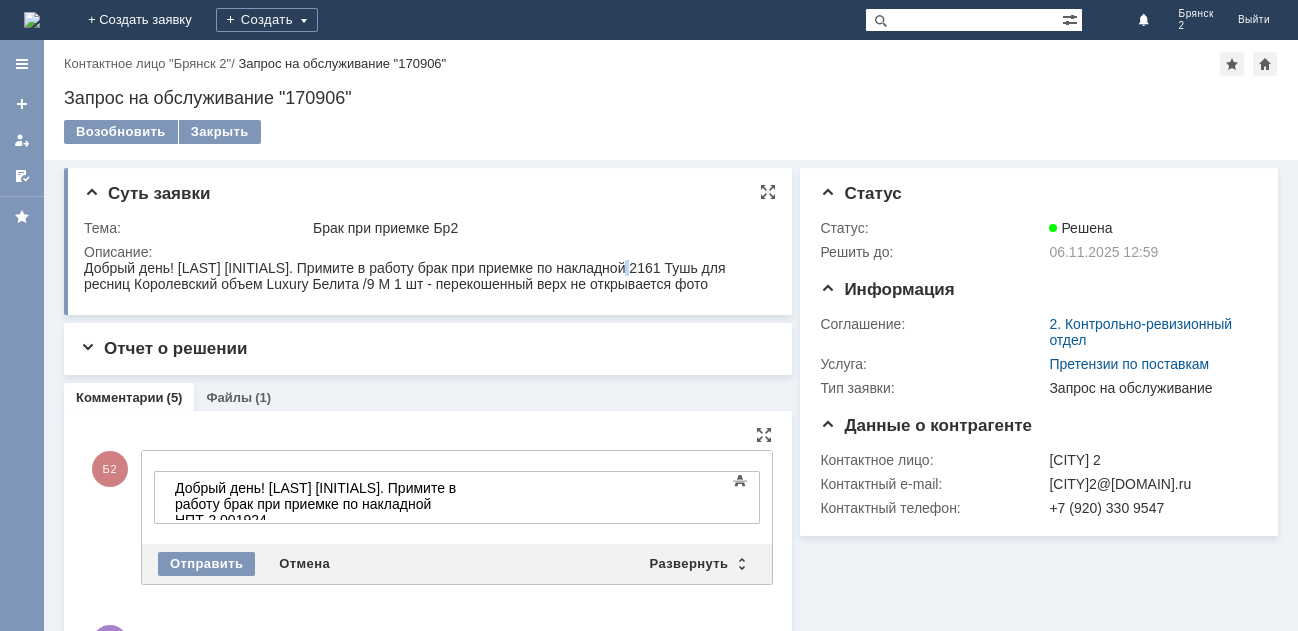 click on "Добрый день! [LAST] [INITIALS]. Примите в работу брак при приемке по накладной 2161 Тушь для ресниц Королевский объем Luxury Белита /9 М 1 шт - перекошенный верх не открывается фото прилагаю" at bounding box center [422, 284] 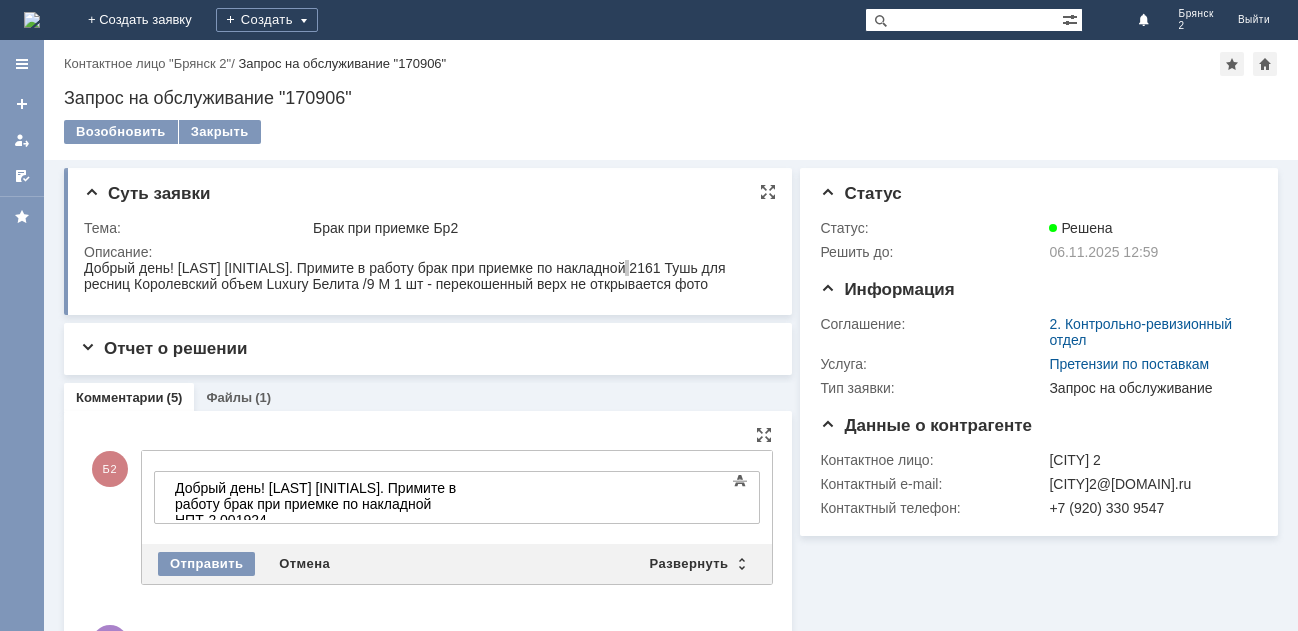 click on "Описание:" at bounding box center [426, 269] 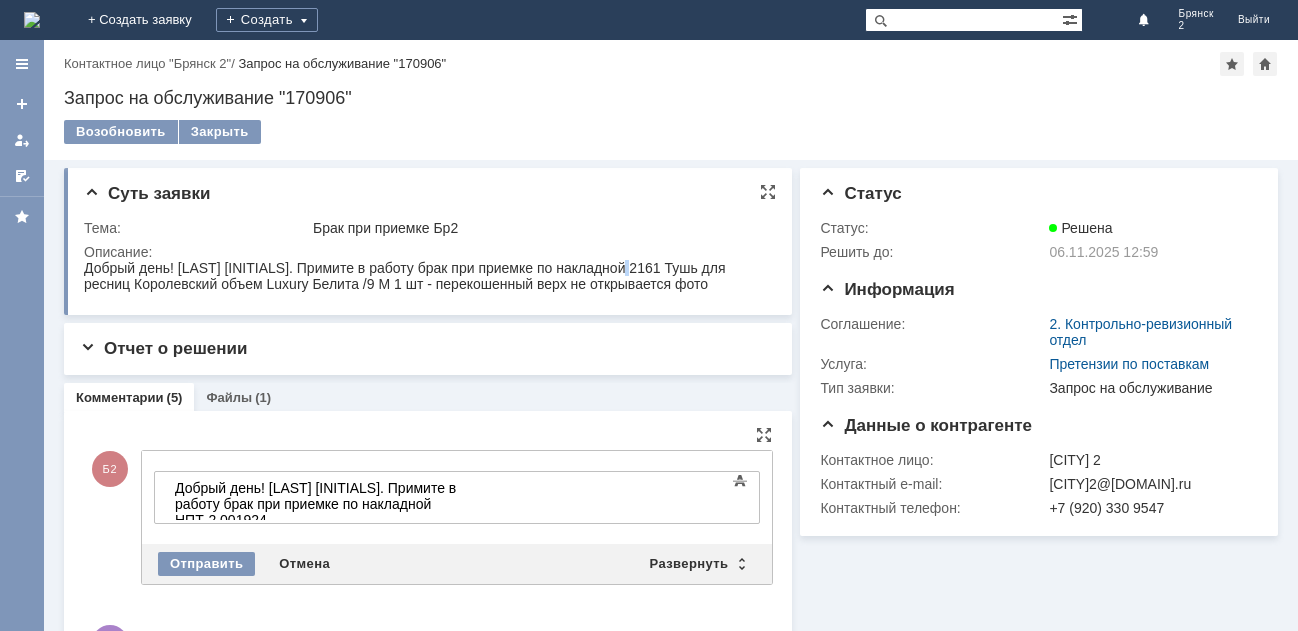 click on "Добрый день! [LAST] [INITIALS]. Примите в работу брак при приемке по накладной 2161 Тушь для ресниц Королевский объем Luxury Белита /9 М 1 шт - перекошенный верх не открывается фото прилагаю" at bounding box center [422, 284] 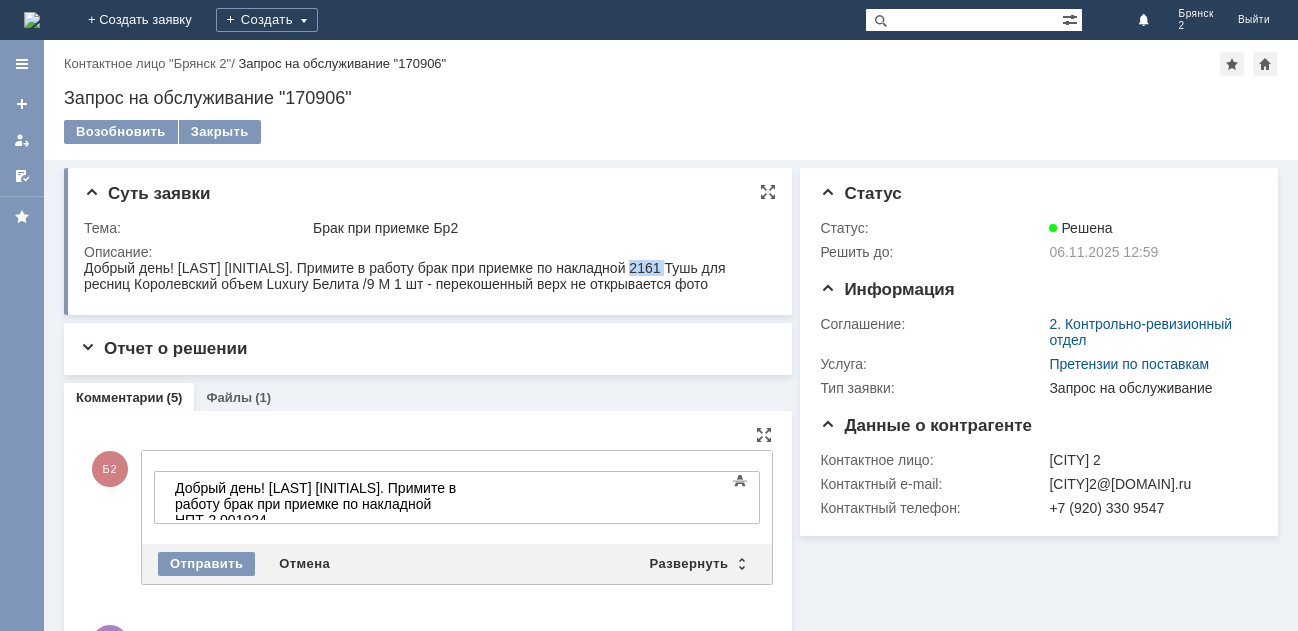 click on "Добрый день! [LAST] [INITIALS]. Примите в работу брак при приемке по накладной 2161 Тушь для ресниц Королевский объем Luxury Белита /9 М 1 шт - перекошенный верх не открывается фото прилагаю" at bounding box center [422, 284] 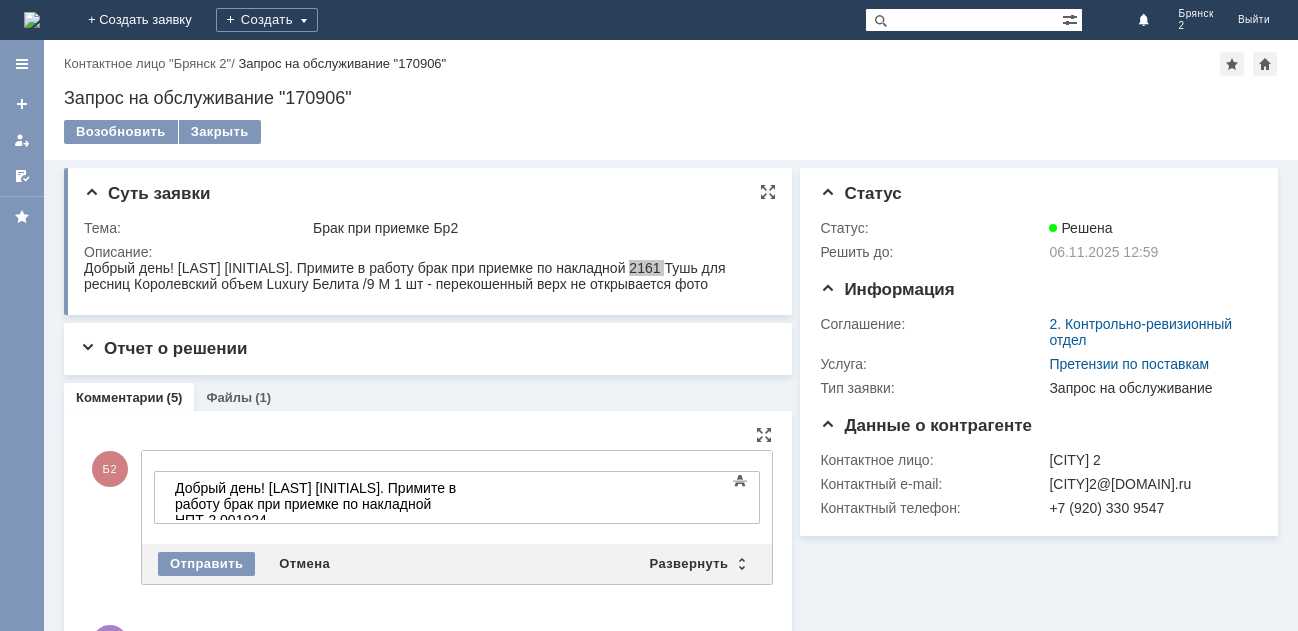 click on "Суть заявки" at bounding box center (430, 194) 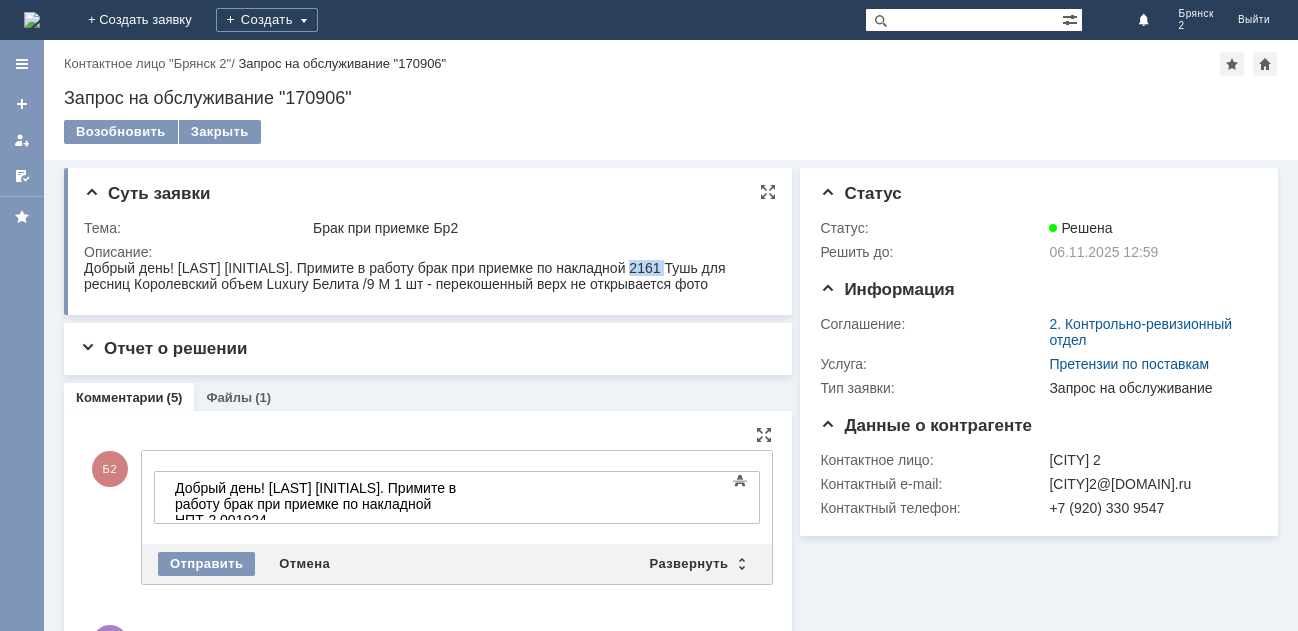 click on "Добрый день! [LAST] [INITIALS]. Примите в работу брак при приемке по накладной 2161 Тушь для ресниц Королевский объем Luxury Белита /9 М 1 шт - перекошенный верх не открывается фото прилагаю" at bounding box center (422, 284) 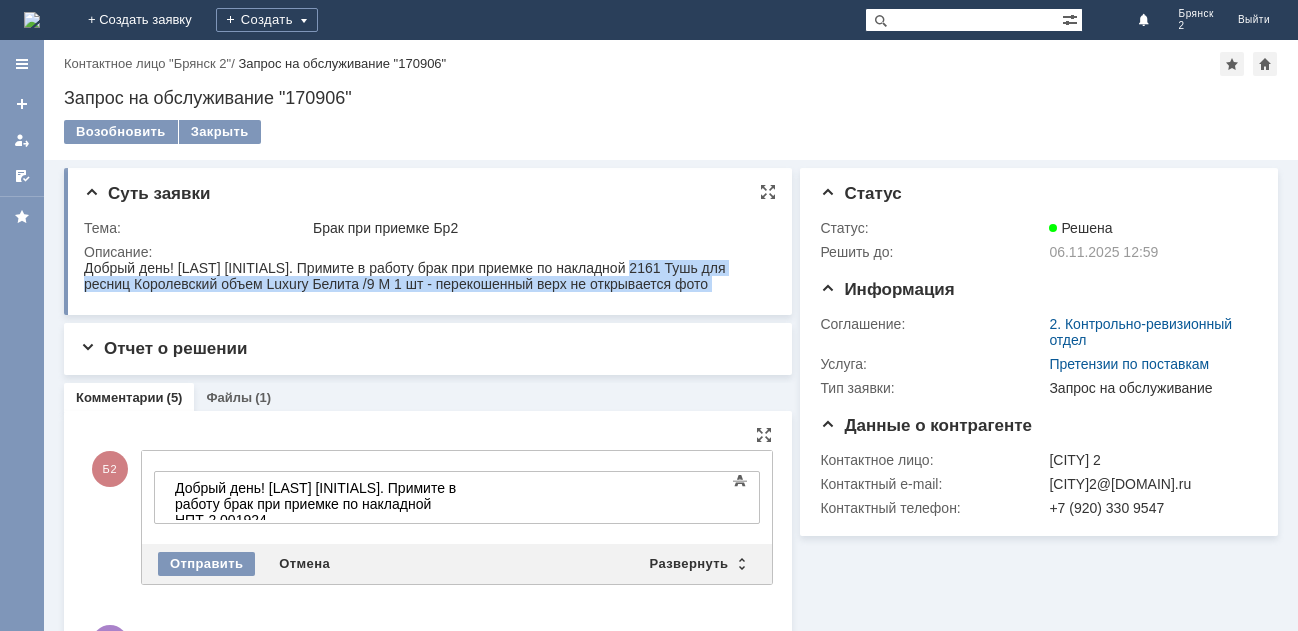drag, startPoint x: 644, startPoint y: 261, endPoint x: 738, endPoint y: 281, distance: 96.10411 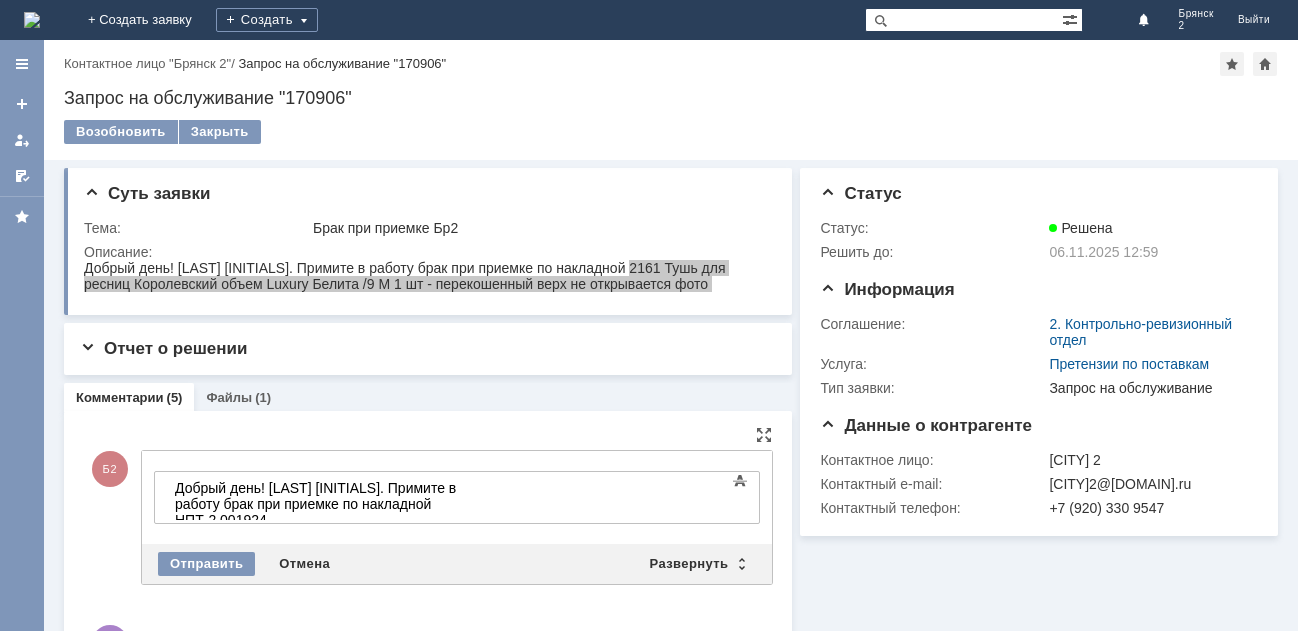click on "Добрый день! [LAST] [INITIALS]. Примите в работу брак при приемке по накладной НПТ-2 001924" at bounding box center [317, 504] 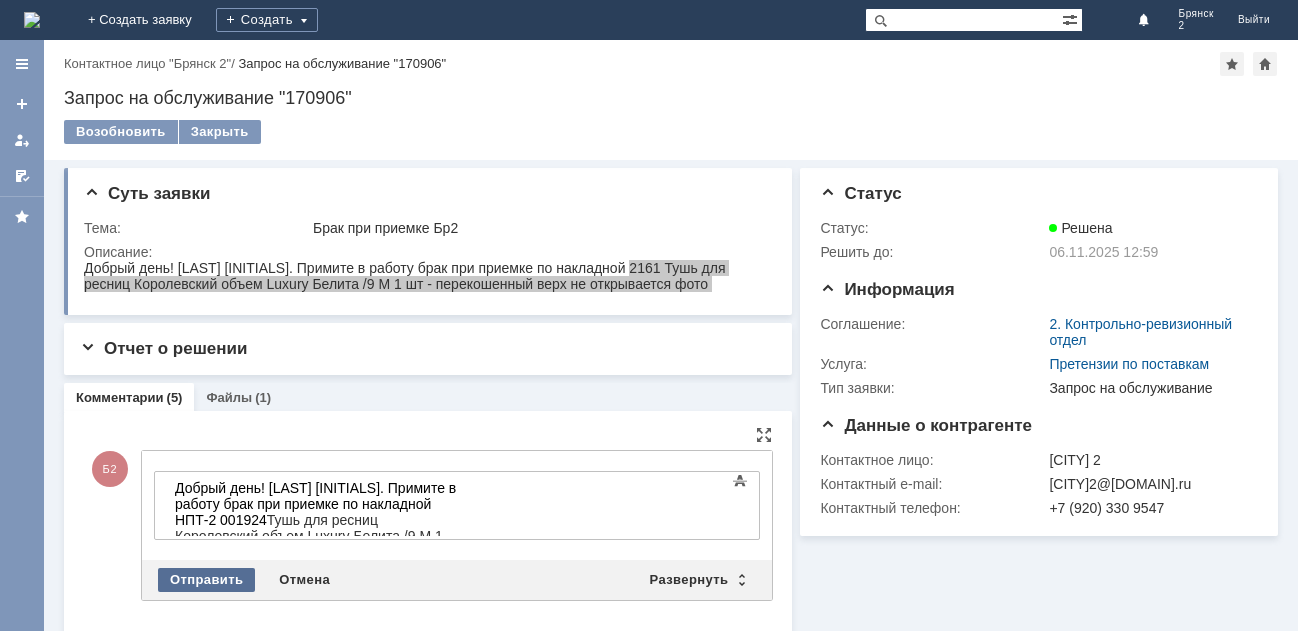 click on "Отправить" at bounding box center [206, 580] 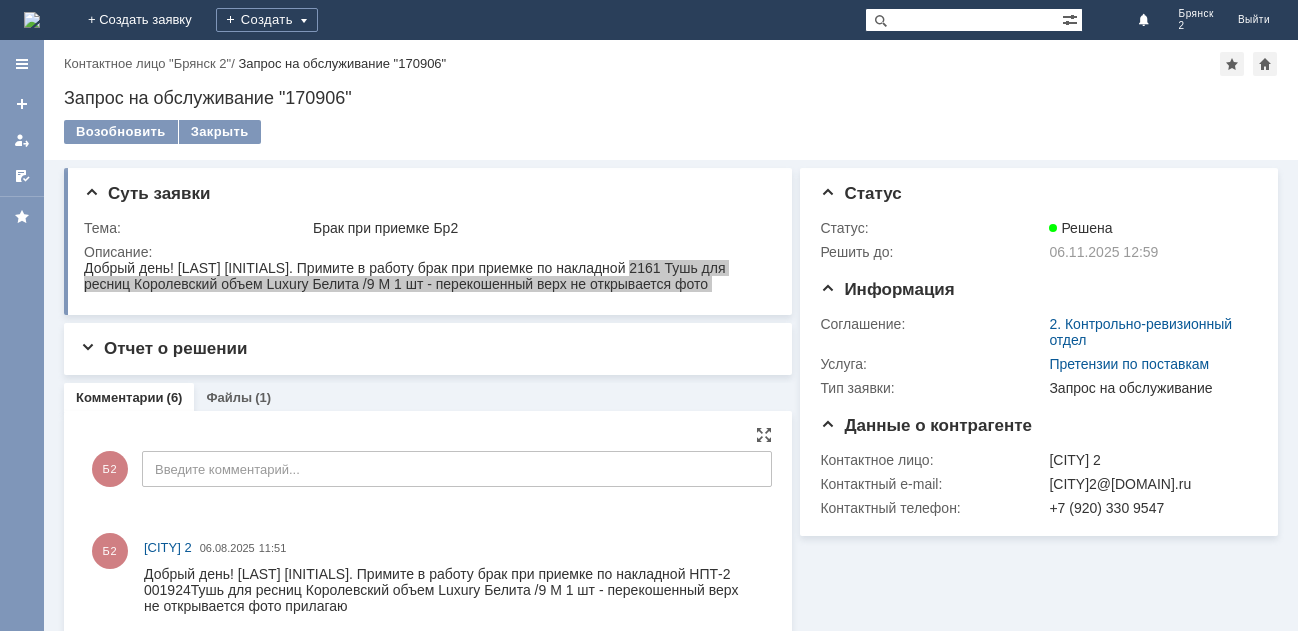scroll, scrollTop: 0, scrollLeft: 0, axis: both 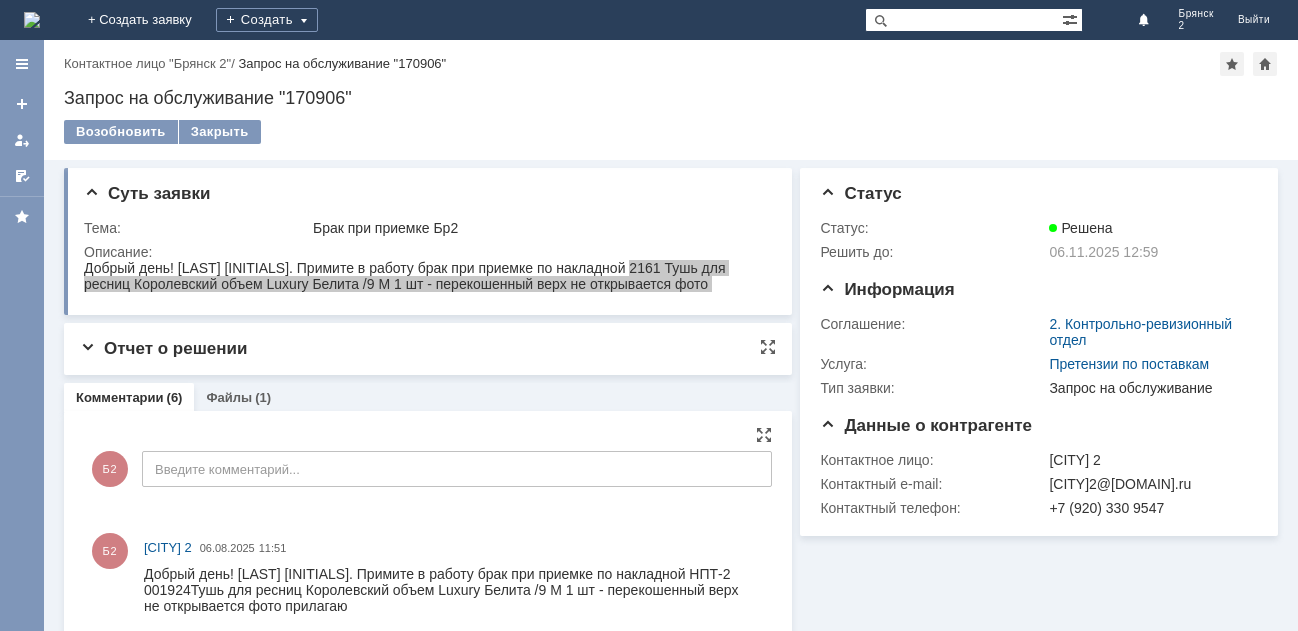 click on "Отчет о решении" at bounding box center (428, 349) 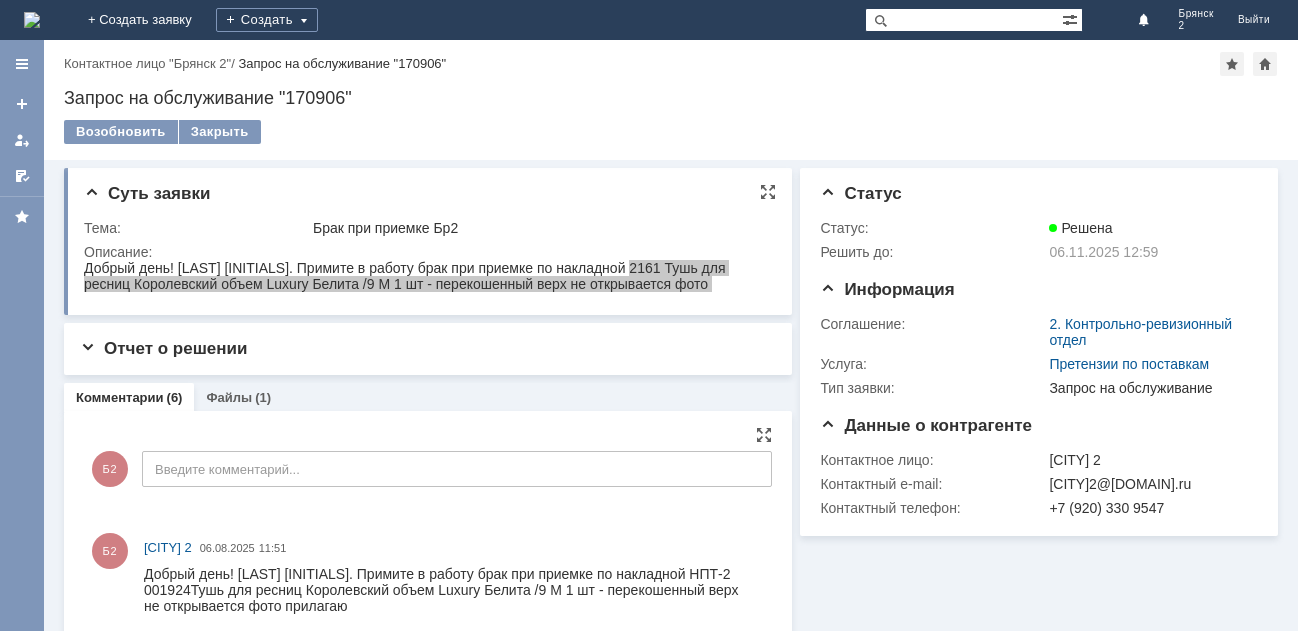 click on "Суть заявки Тема: Брак при приемке Бр2 Описание:" at bounding box center (428, 241) 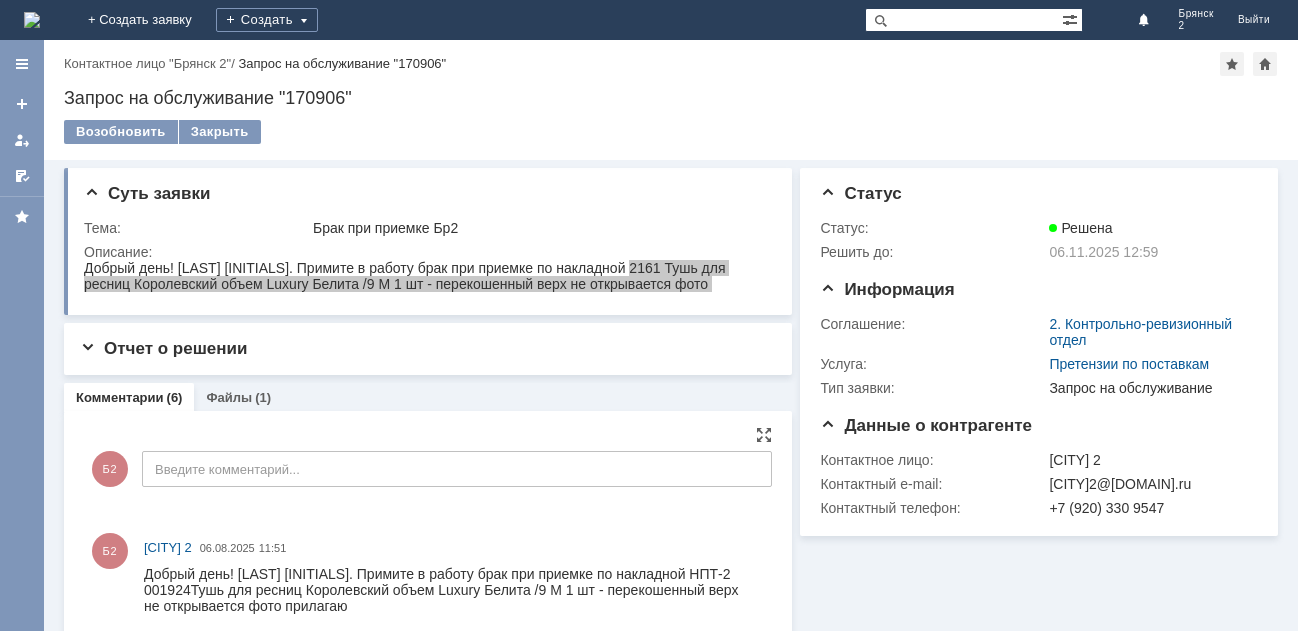click at bounding box center [22, 335] 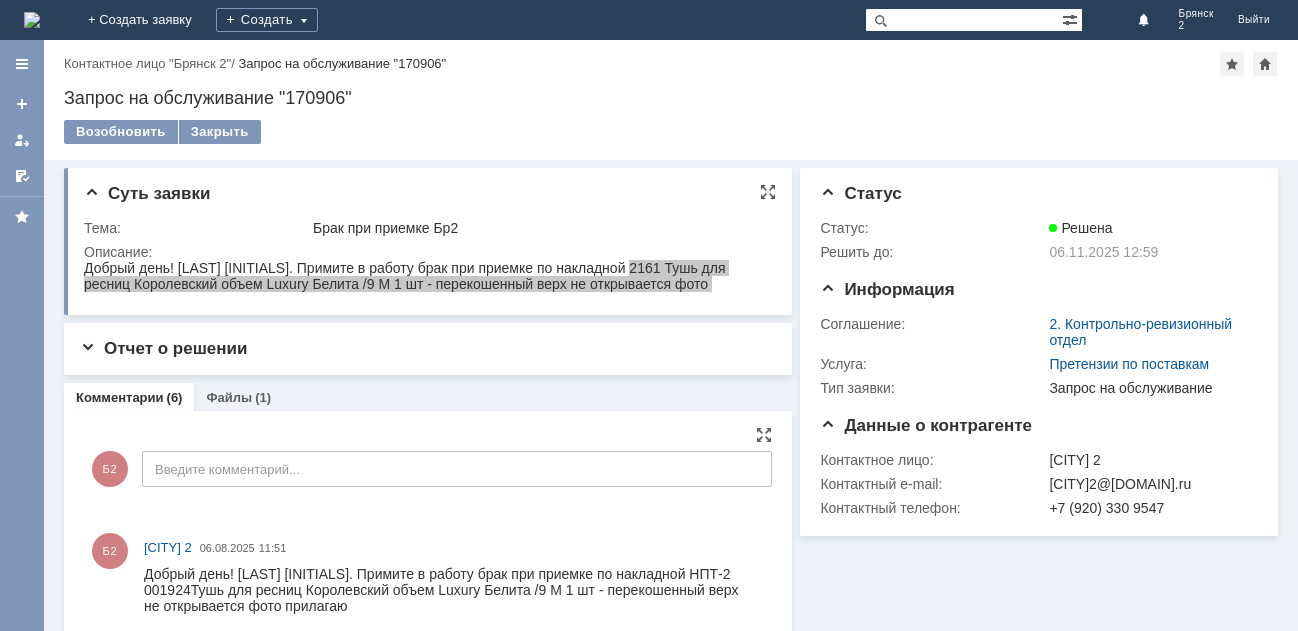 click on "Суть заявки Тема: Брак при приемке Бр2 Описание:" at bounding box center [428, 241] 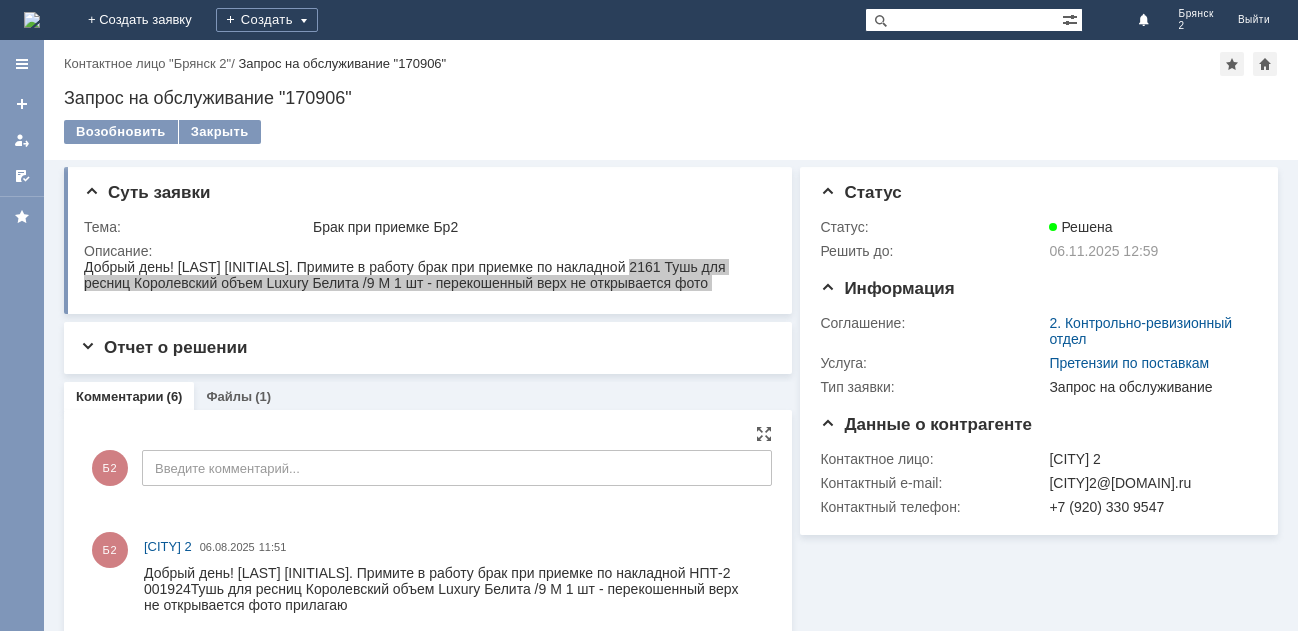 scroll, scrollTop: 0, scrollLeft: 0, axis: both 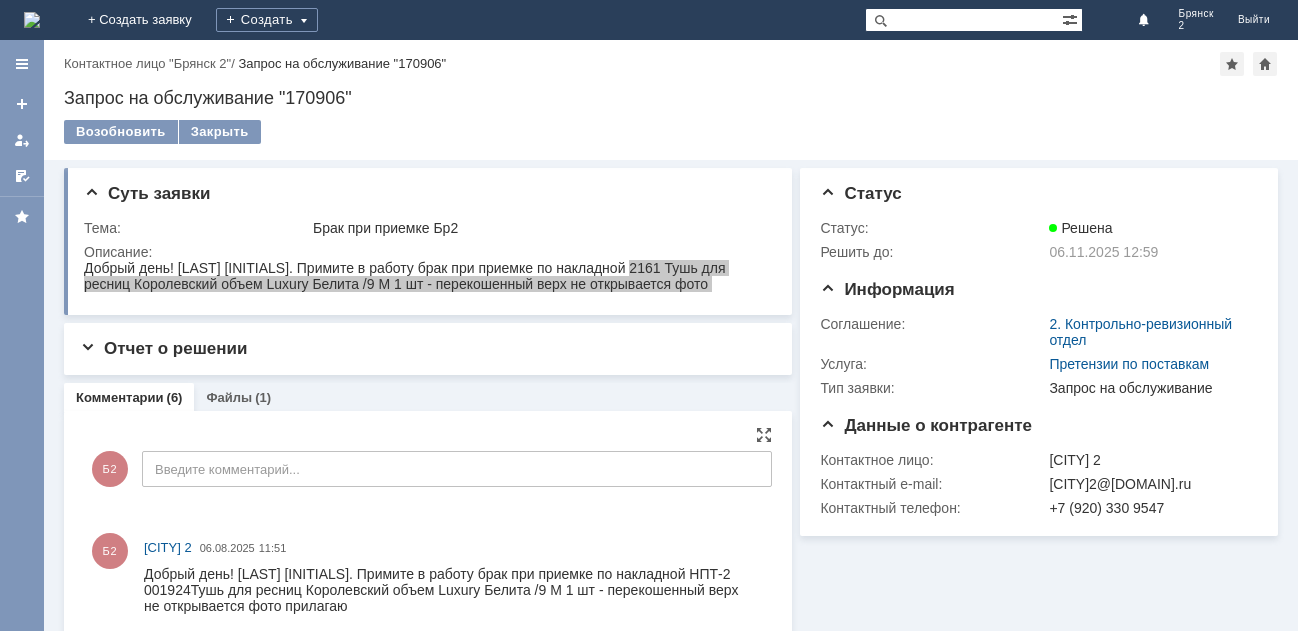 click on "Б2 [CITY] 2 [DATE] [TIME]" at bounding box center (454, 547) 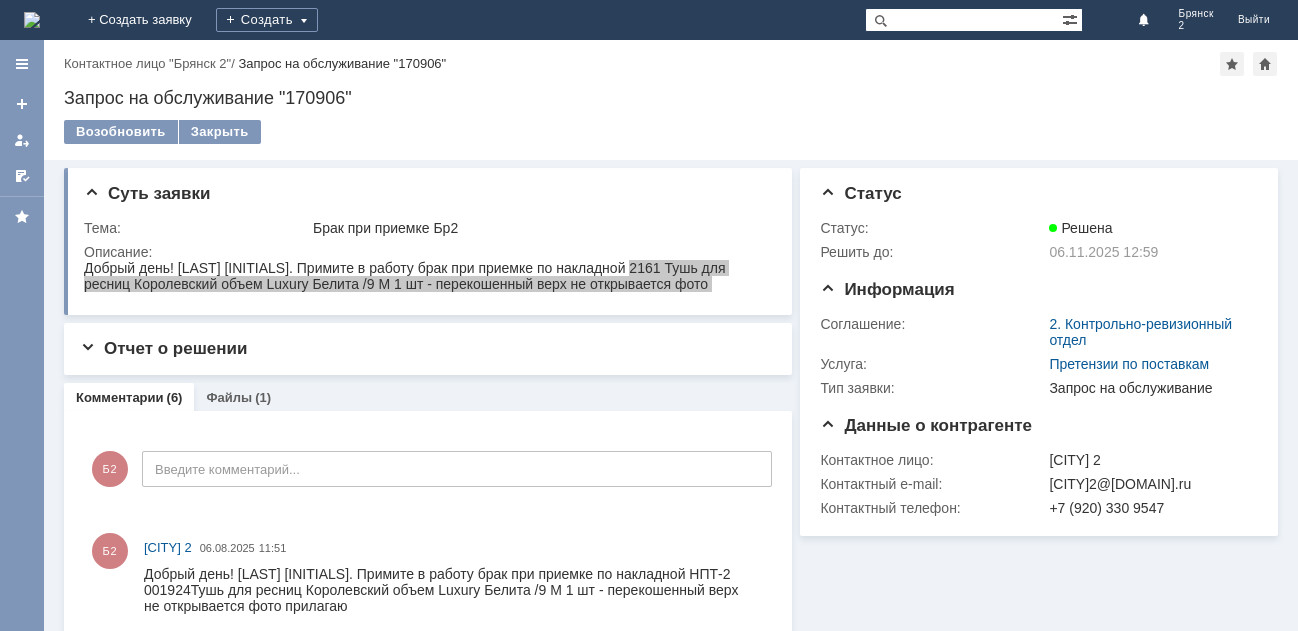 click on "Комментарии" at bounding box center (120, 397) 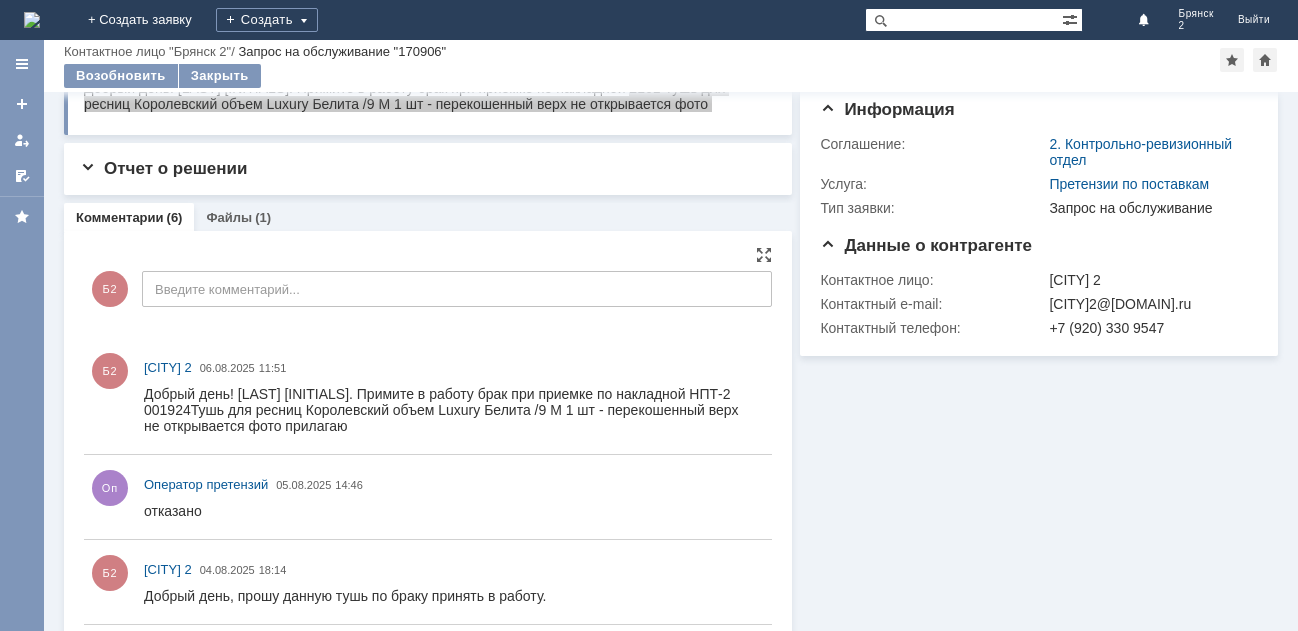 scroll, scrollTop: 100, scrollLeft: 0, axis: vertical 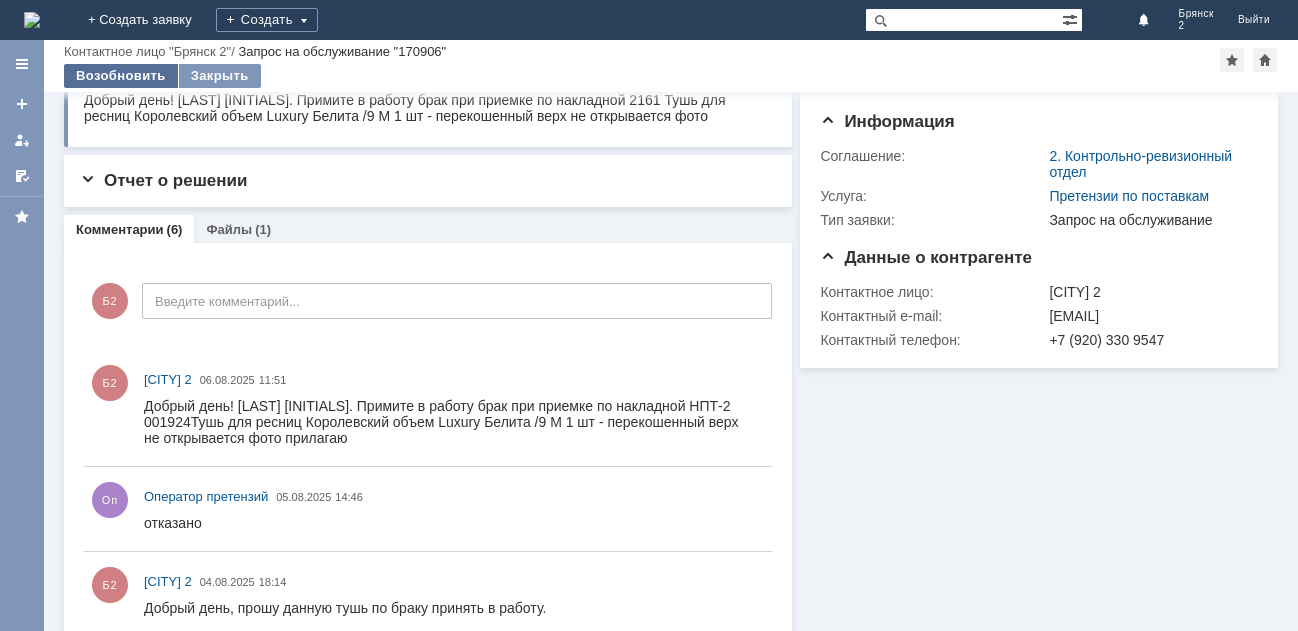 click on "Возобновить" at bounding box center [121, 76] 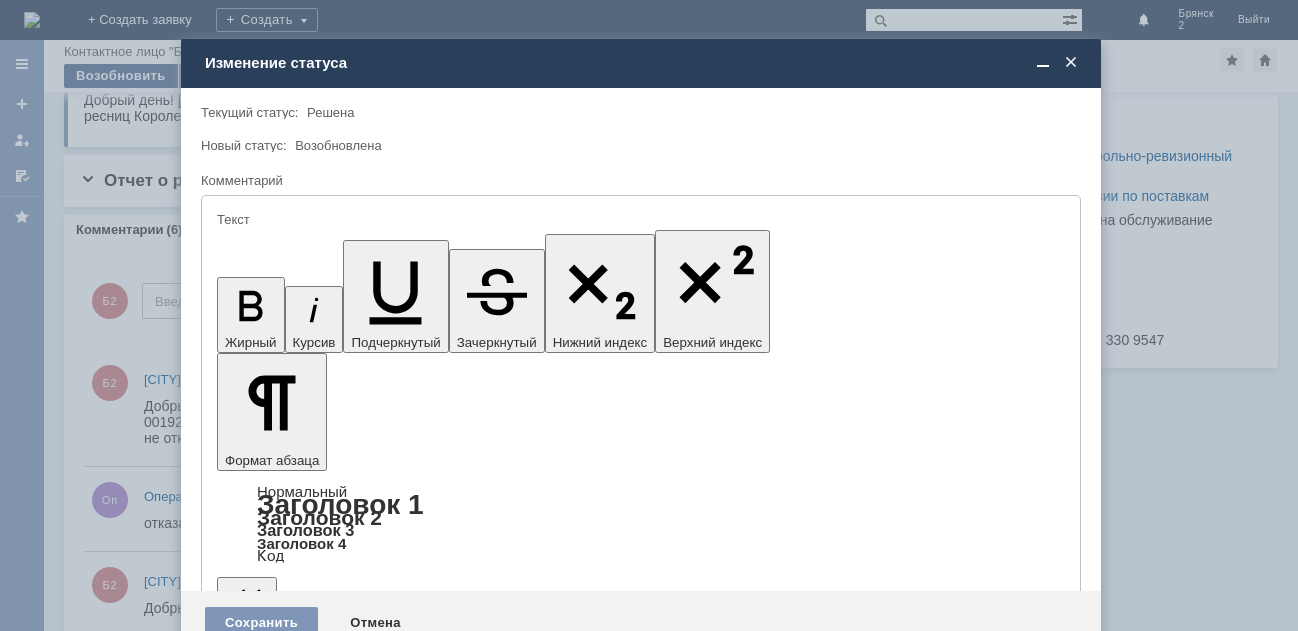 scroll, scrollTop: 0, scrollLeft: 0, axis: both 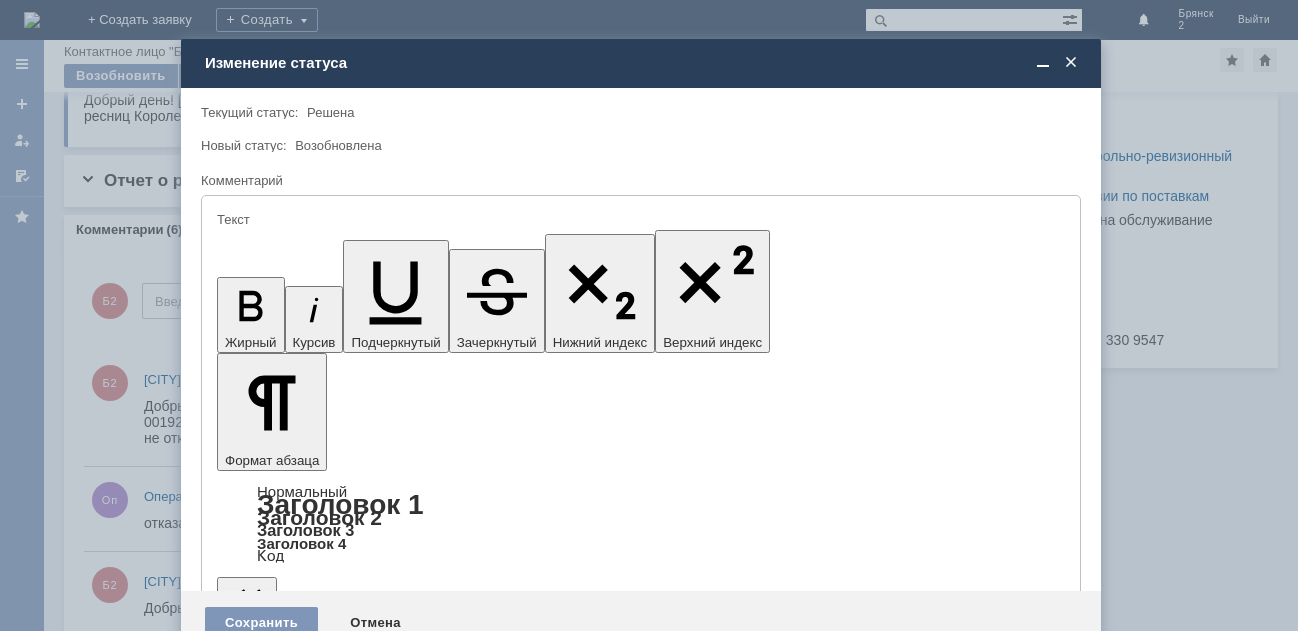 click at bounding box center (1071, 63) 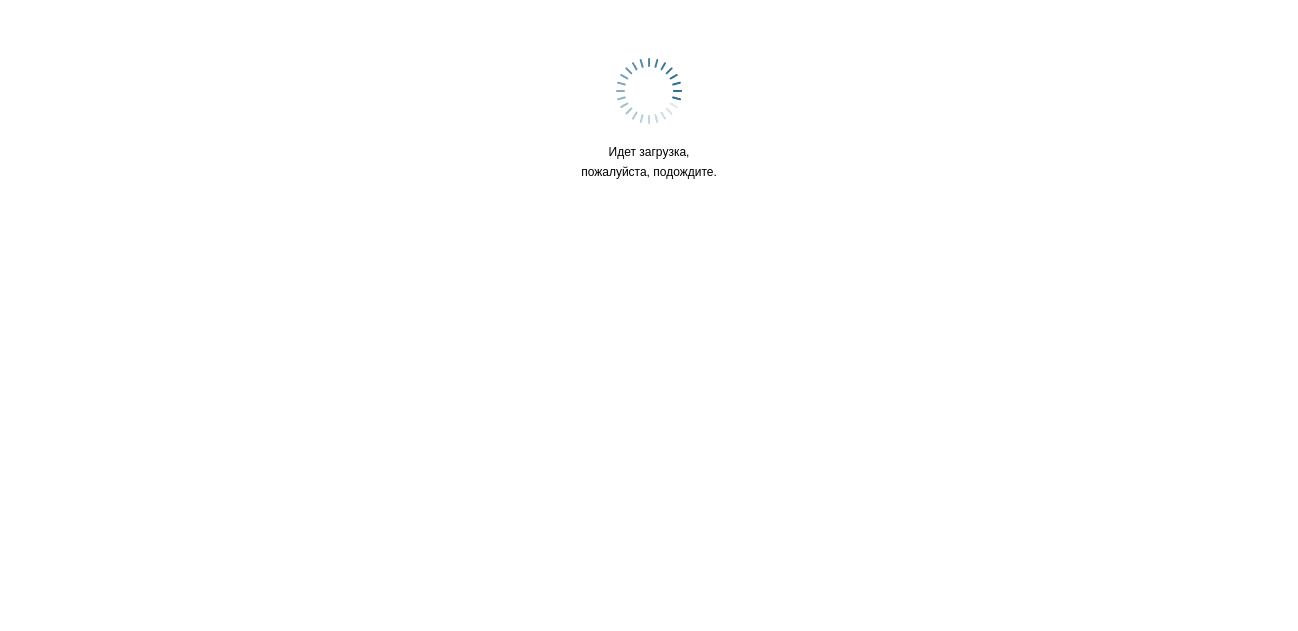 scroll, scrollTop: 0, scrollLeft: 0, axis: both 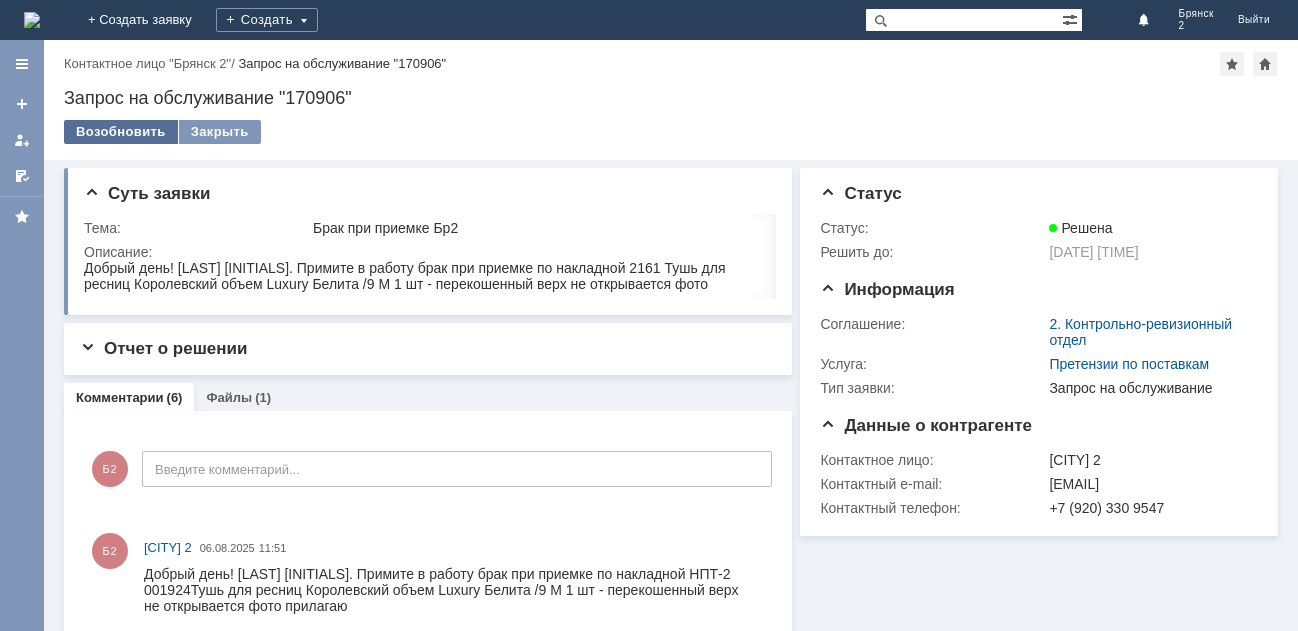 click on "Возобновить" at bounding box center [121, 132] 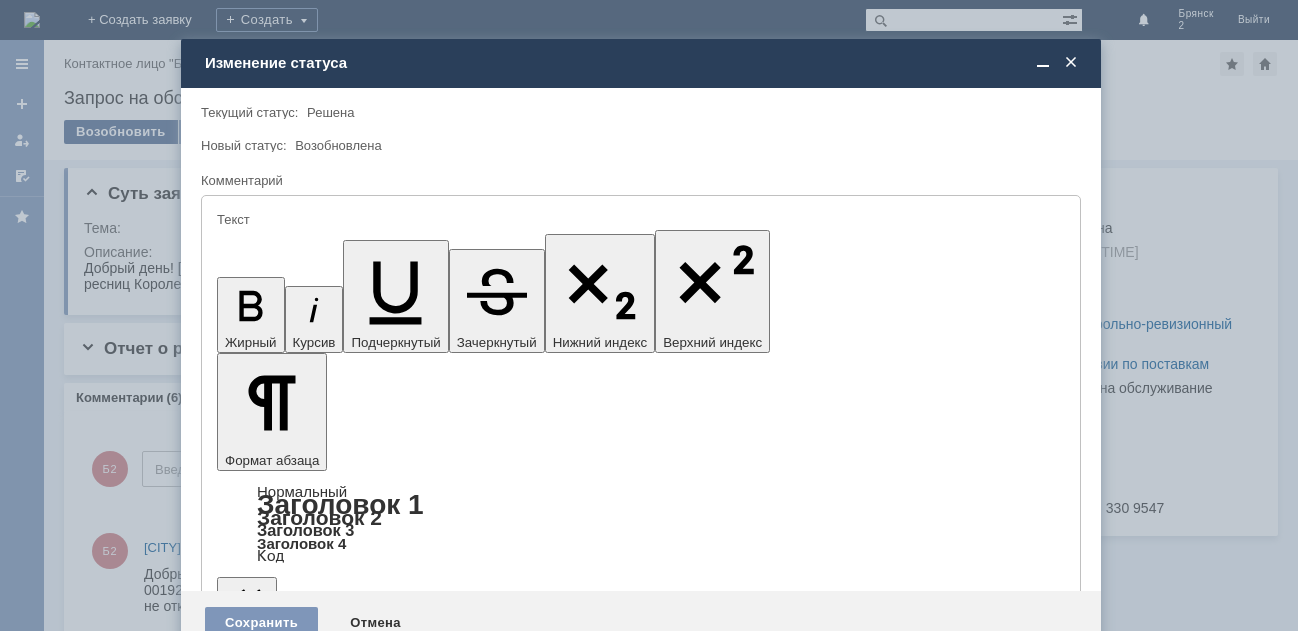 scroll, scrollTop: 0, scrollLeft: 0, axis: both 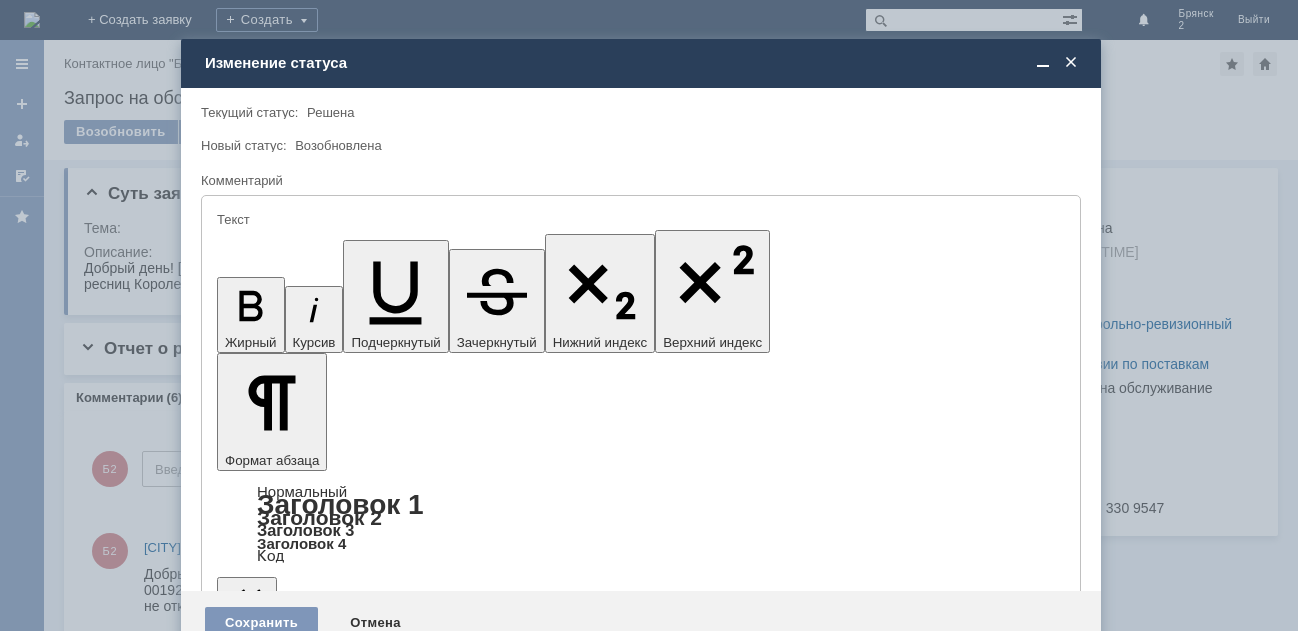 click at bounding box center (1071, 63) 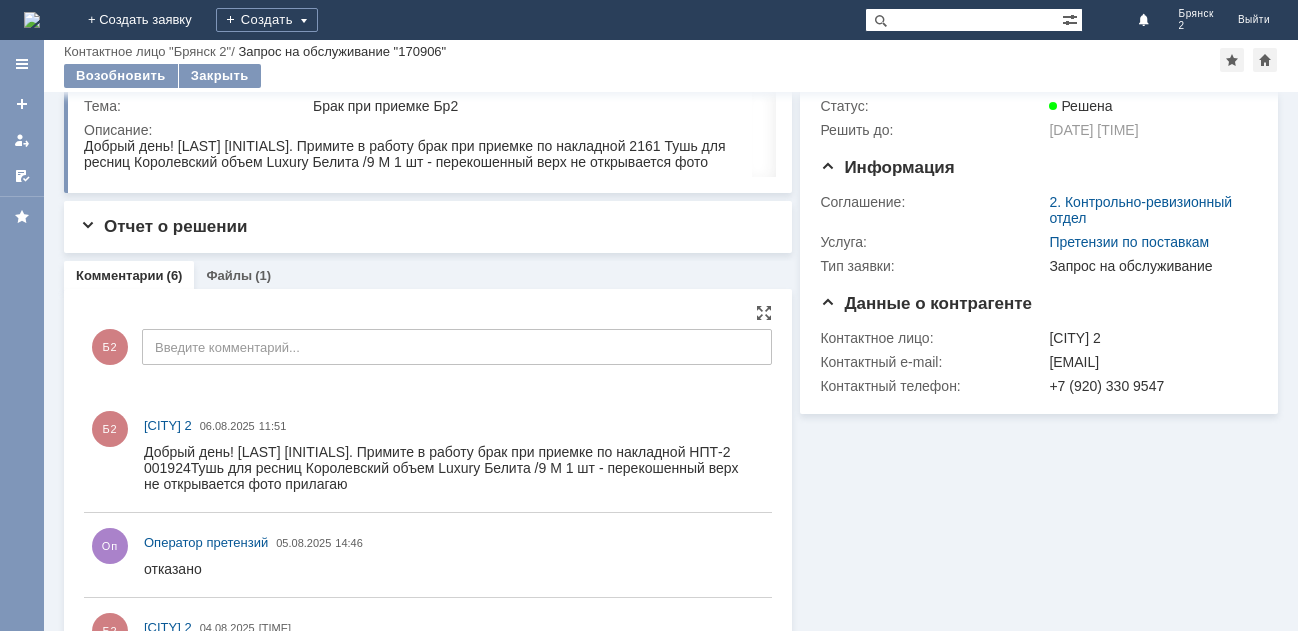 scroll, scrollTop: 100, scrollLeft: 0, axis: vertical 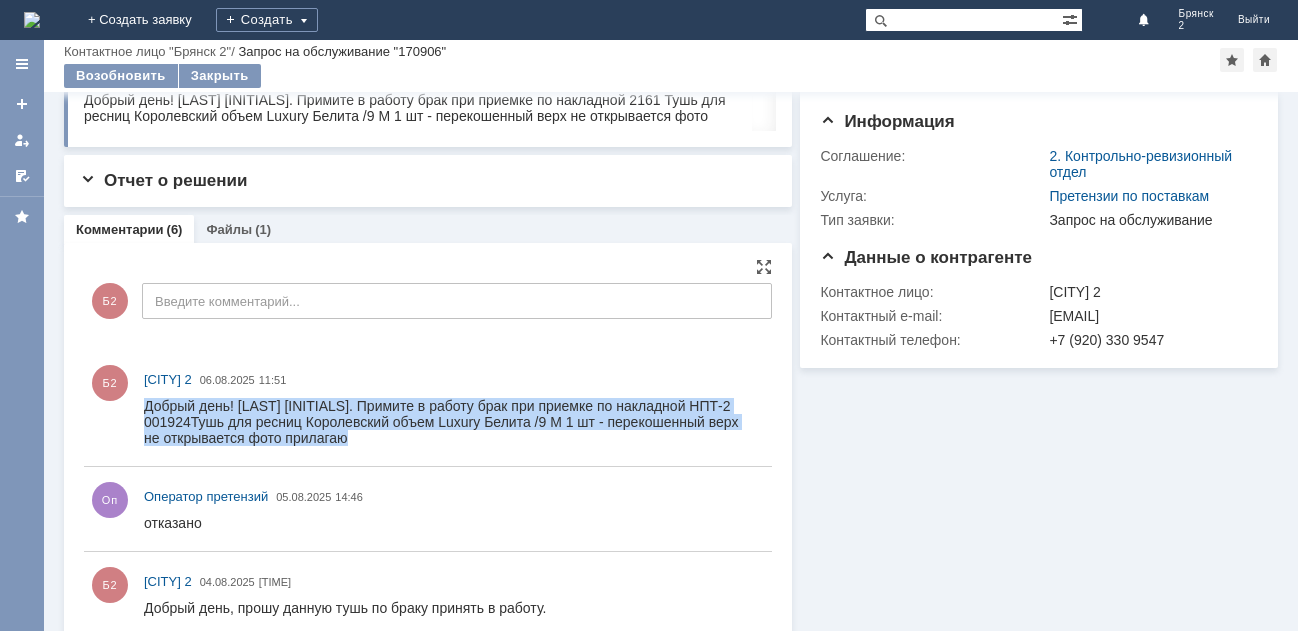 drag, startPoint x: 144, startPoint y: 408, endPoint x: 749, endPoint y: 437, distance: 605.69464 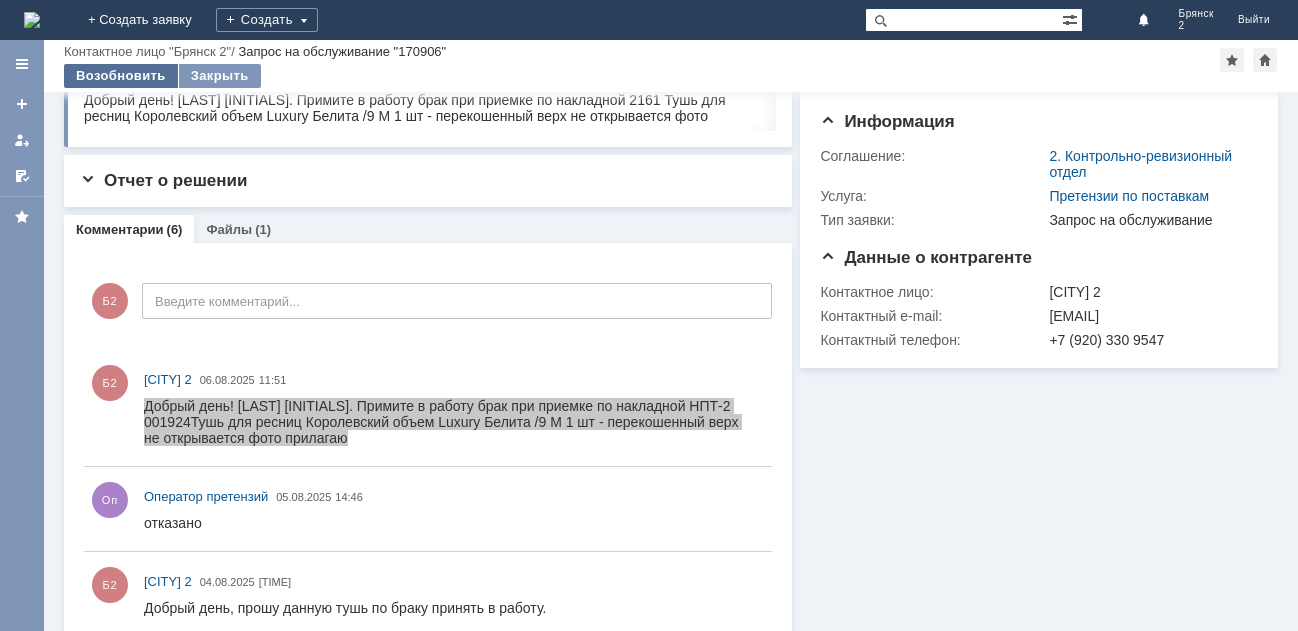 click on "Возобновить" at bounding box center [121, 76] 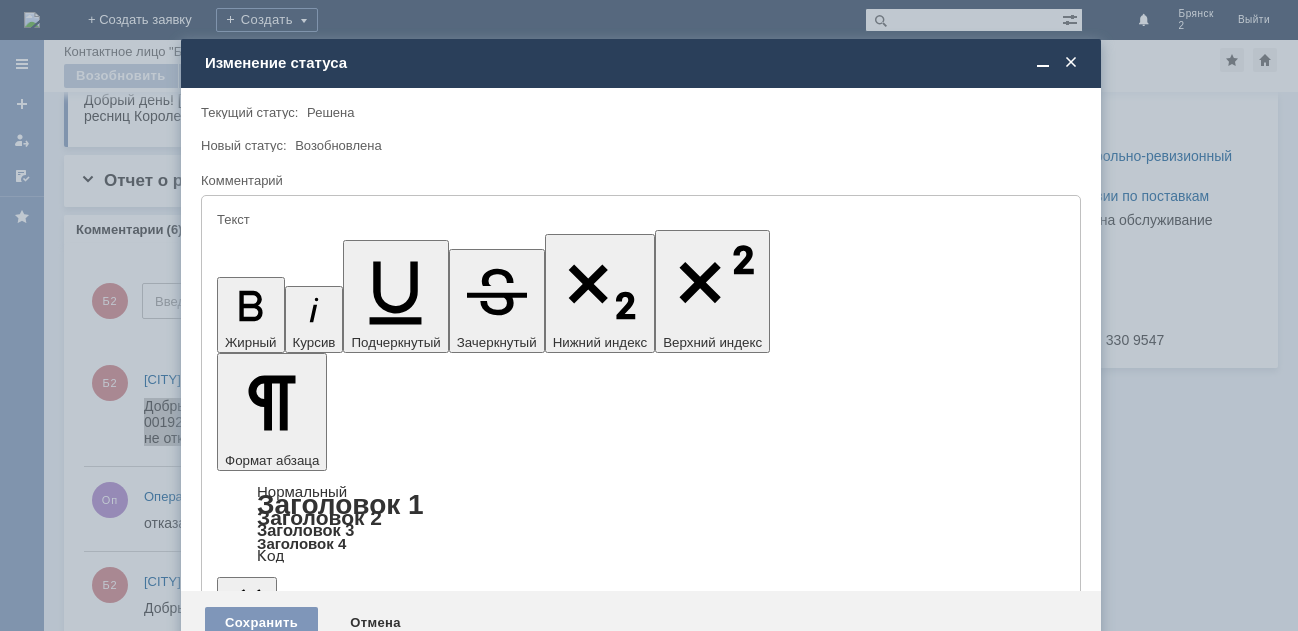 scroll, scrollTop: 0, scrollLeft: 0, axis: both 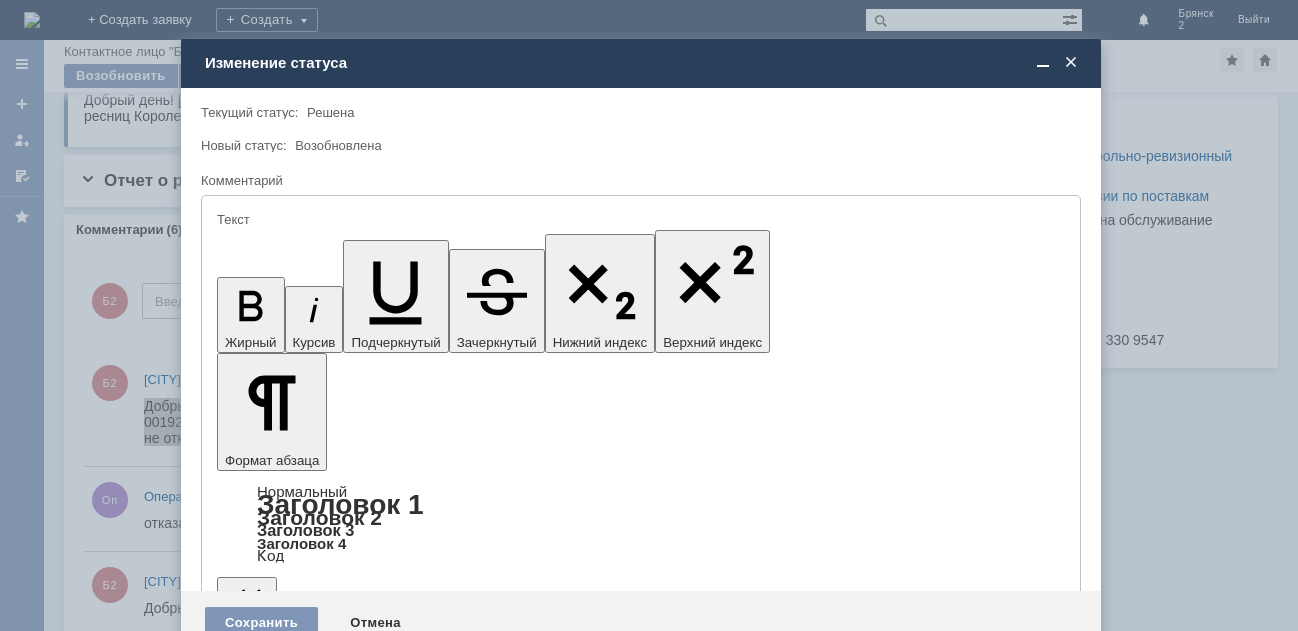 click at bounding box center (380, 5459) 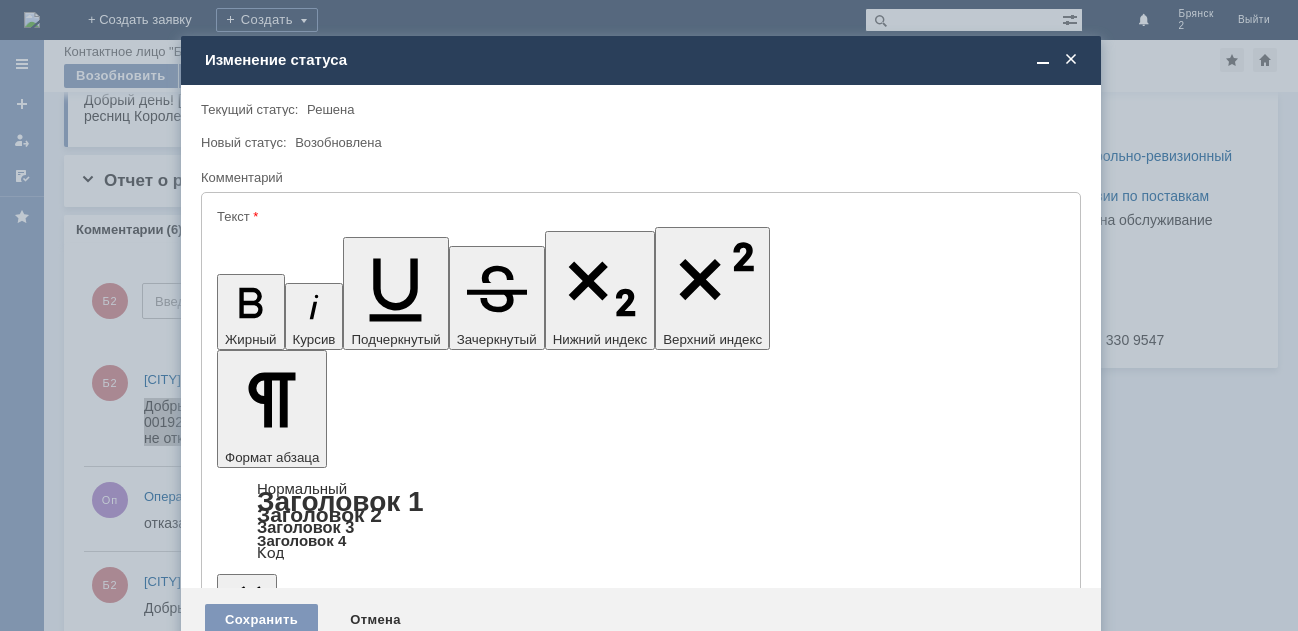 scroll, scrollTop: 0, scrollLeft: 0, axis: both 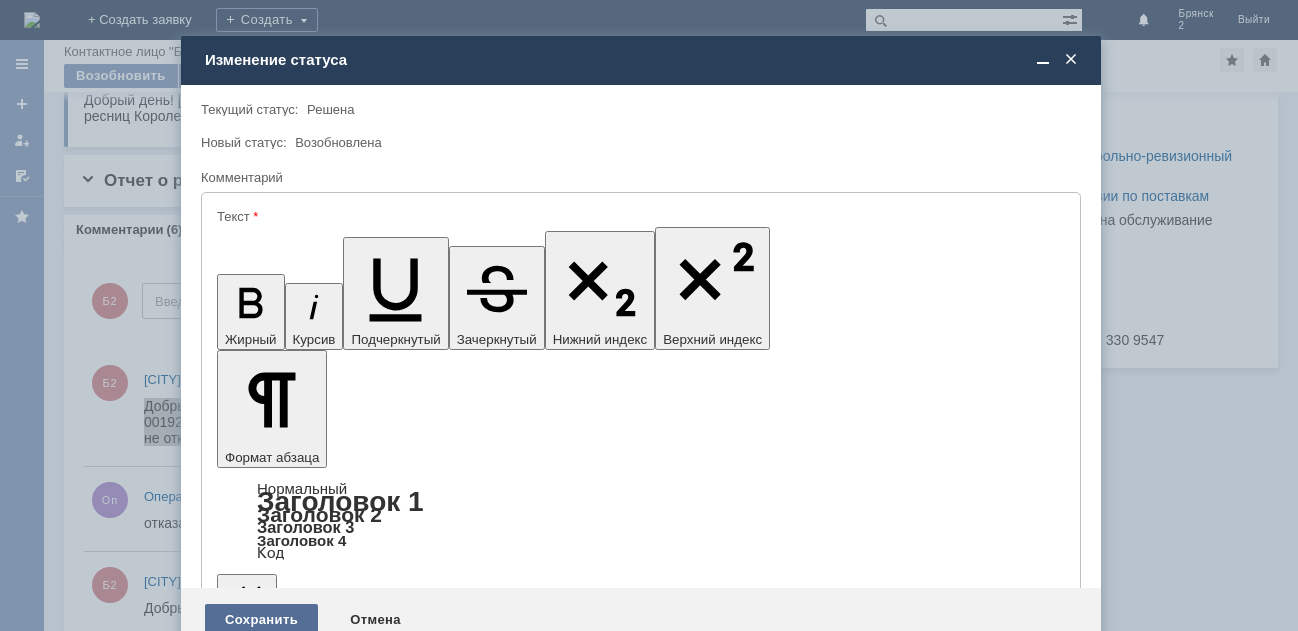 click on "Сохранить" at bounding box center [261, 620] 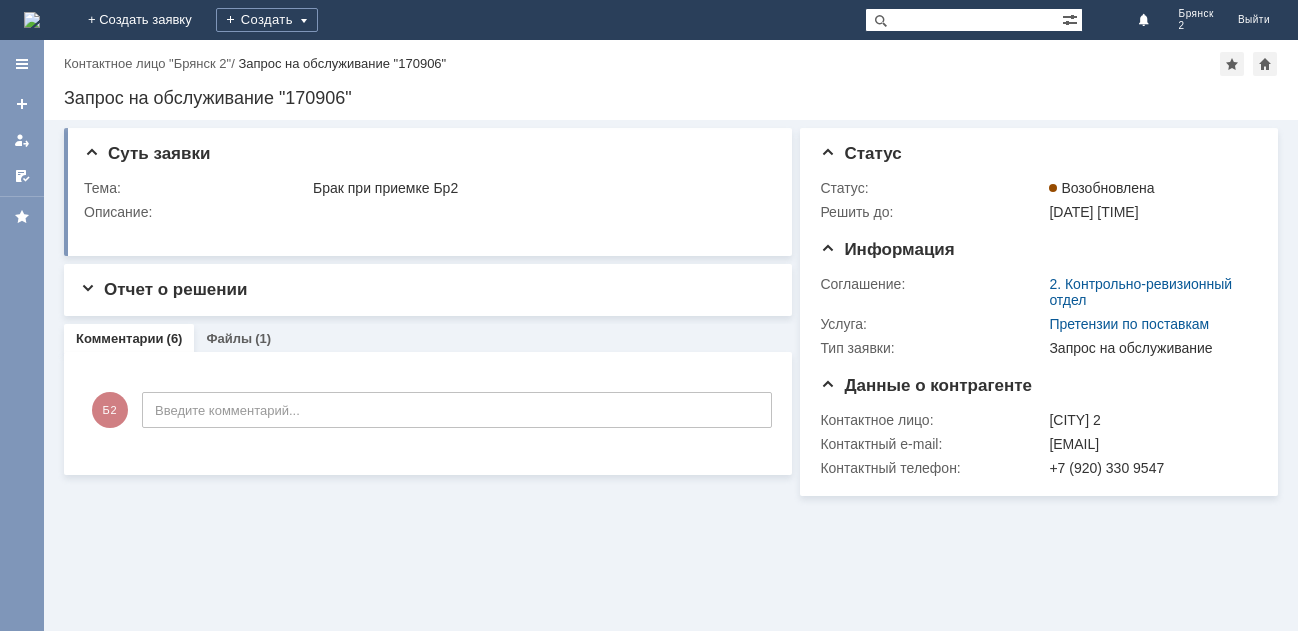 scroll, scrollTop: 0, scrollLeft: 0, axis: both 